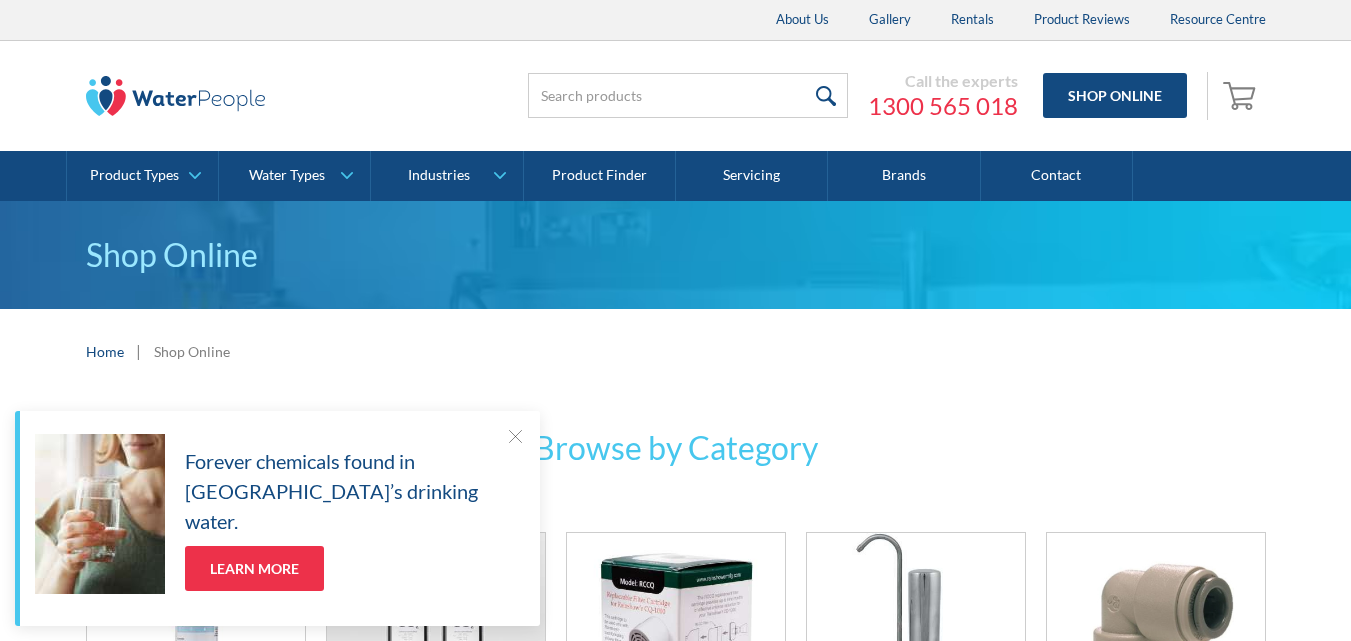 scroll, scrollTop: 400, scrollLeft: 0, axis: vertical 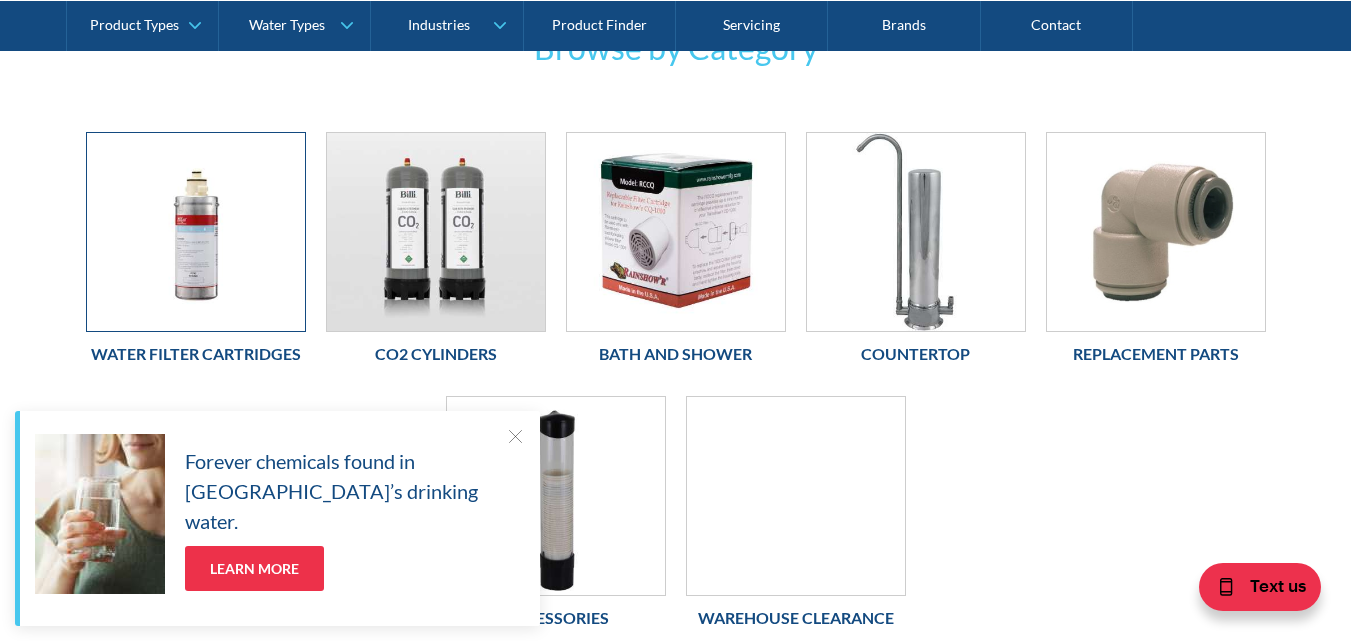 click at bounding box center (196, 232) 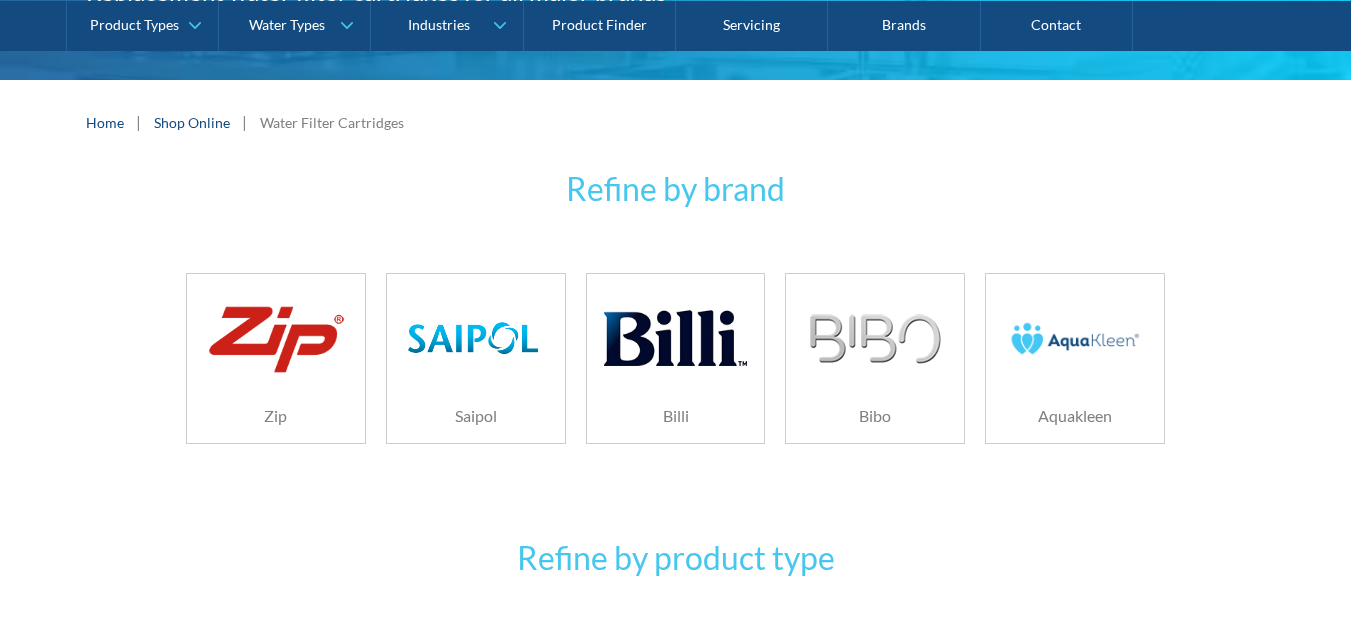 scroll, scrollTop: 300, scrollLeft: 0, axis: vertical 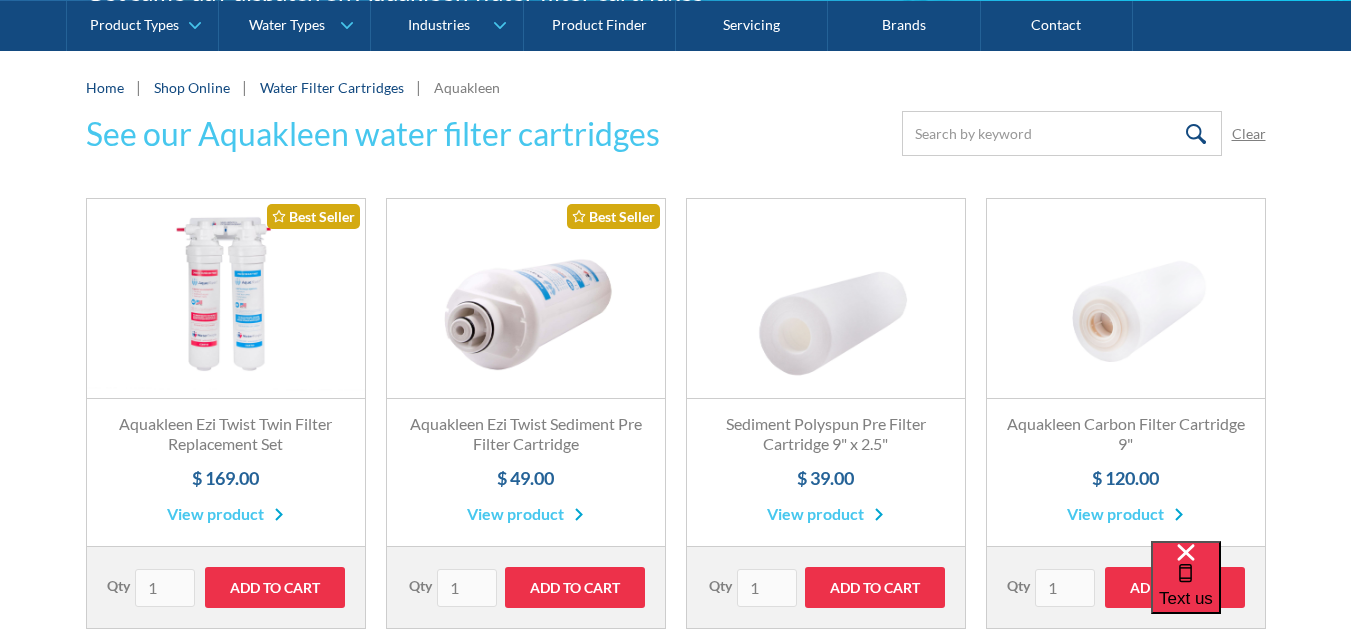 click on "Fits All Brands Best Seller" at bounding box center [526, 299] 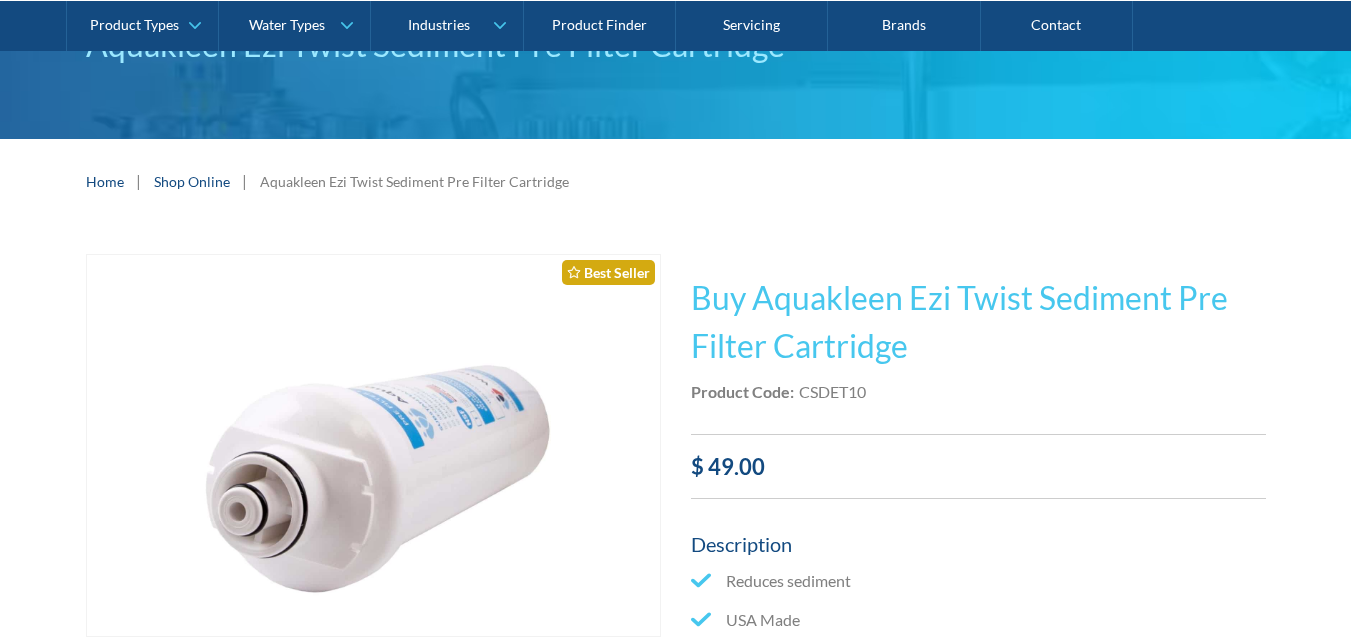 scroll, scrollTop: 73, scrollLeft: 0, axis: vertical 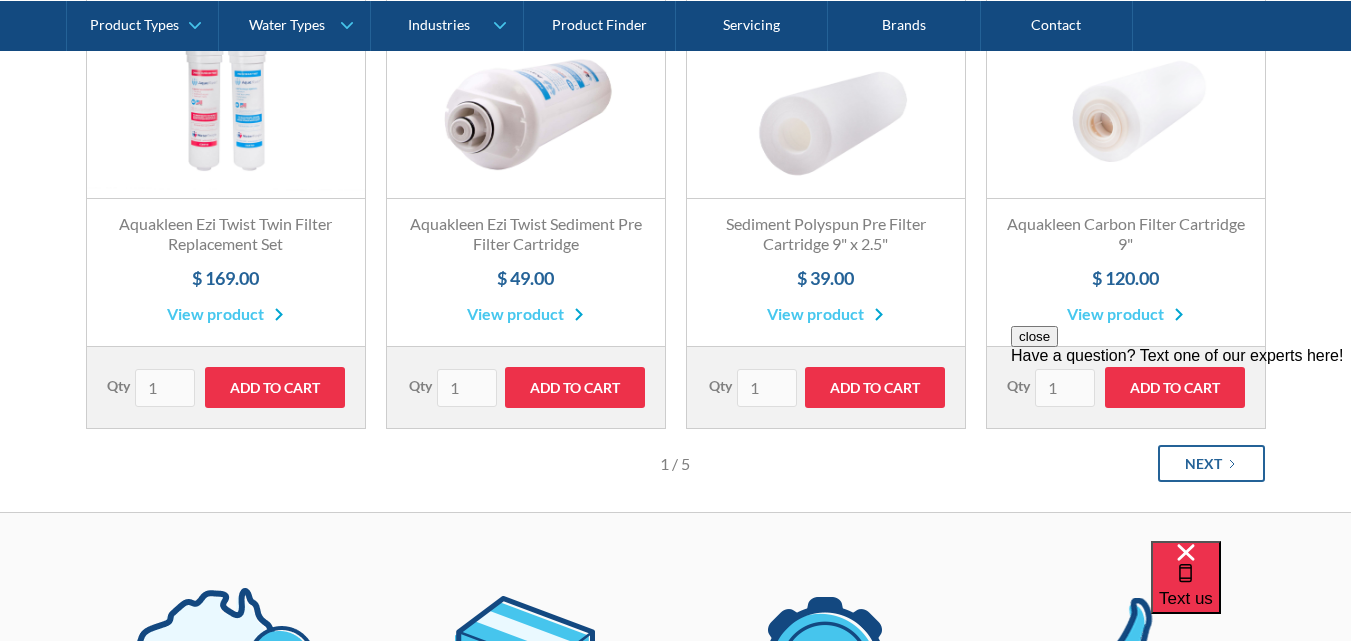 click on "Have a question? Text one of our experts here!" at bounding box center [1181, 356] 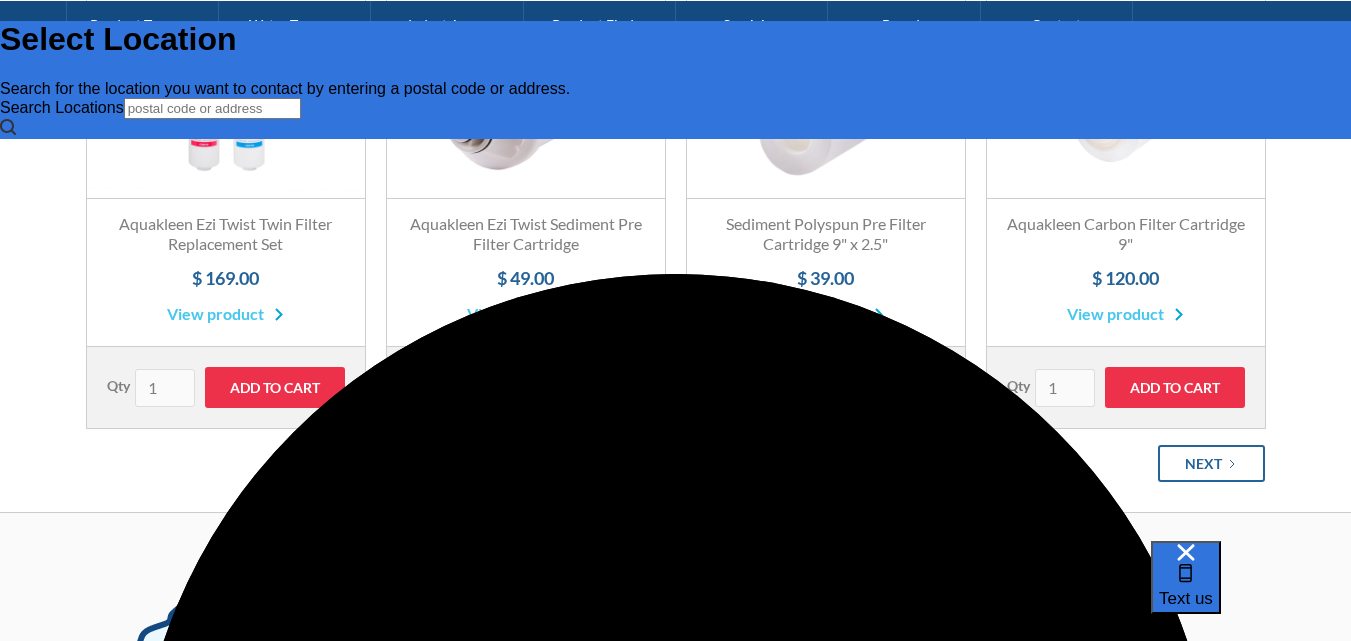 scroll, scrollTop: 0, scrollLeft: 0, axis: both 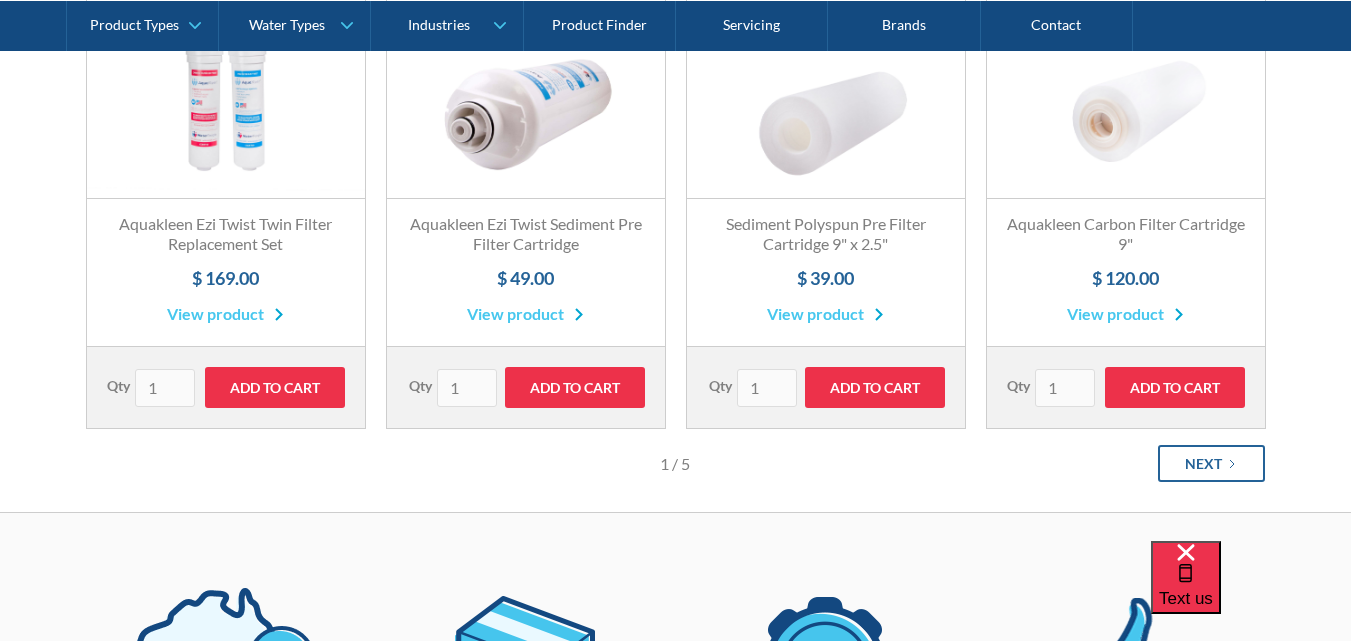 click on "Next" at bounding box center [1203, 463] 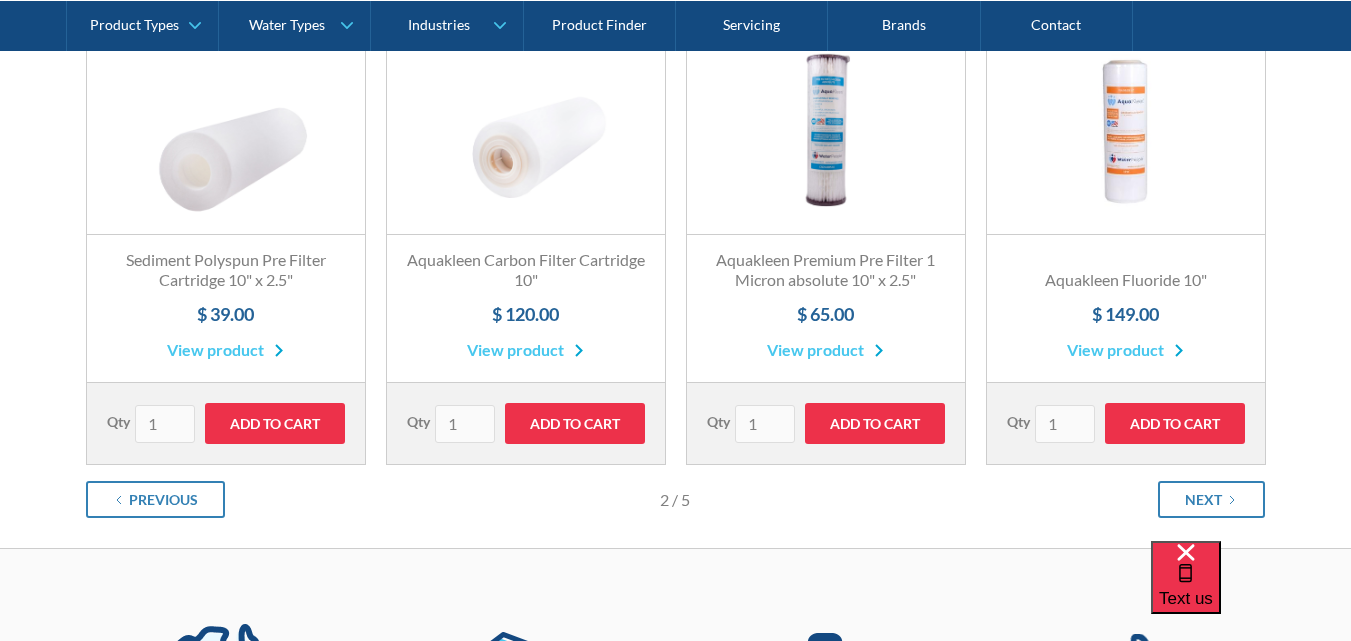 scroll, scrollTop: 500, scrollLeft: 0, axis: vertical 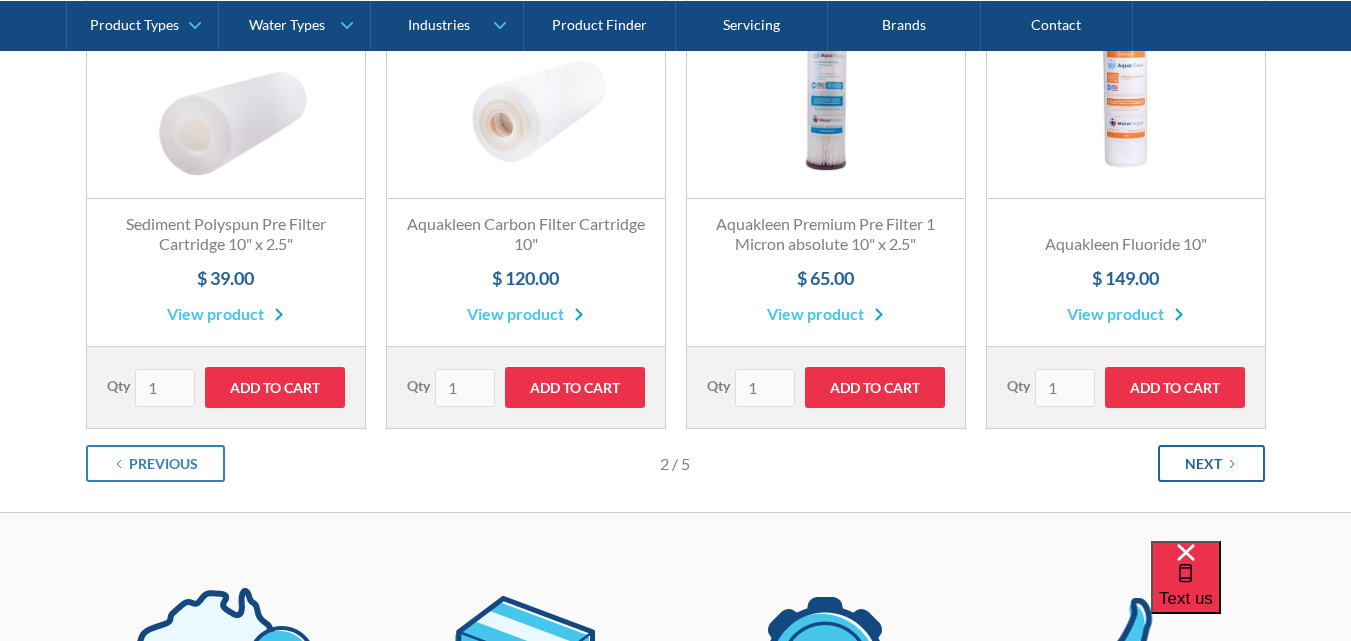 click on "Next" at bounding box center (1203, 463) 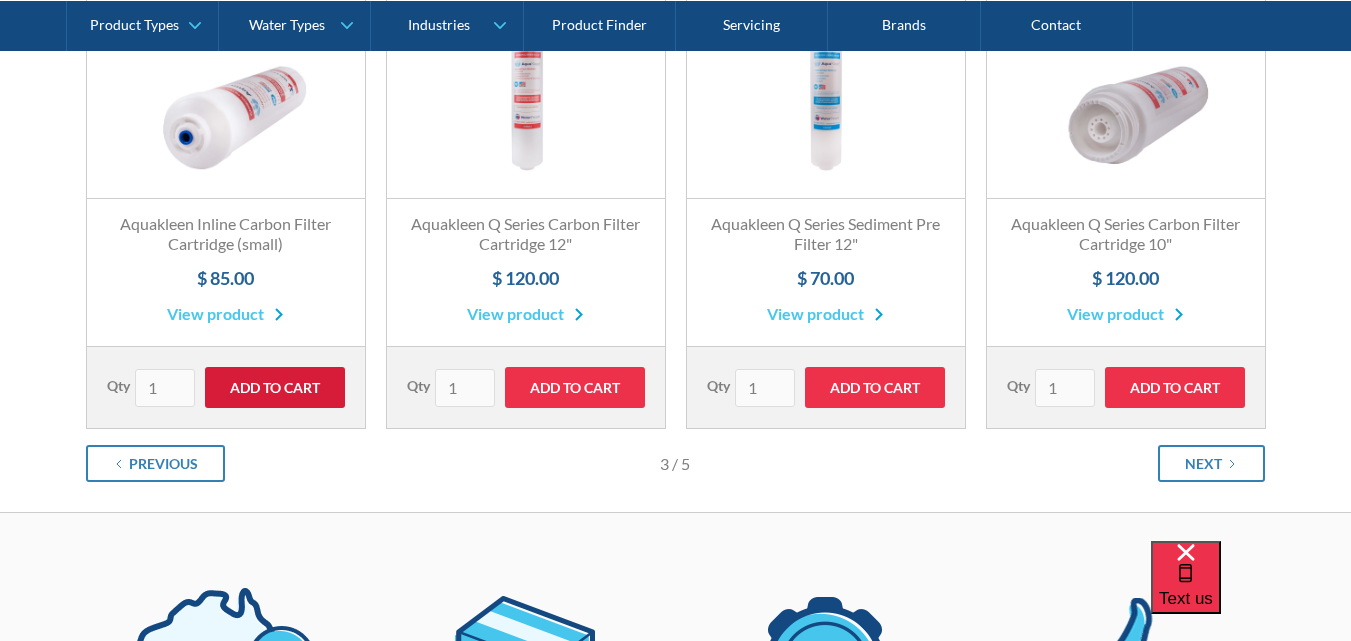 scroll, scrollTop: 300, scrollLeft: 0, axis: vertical 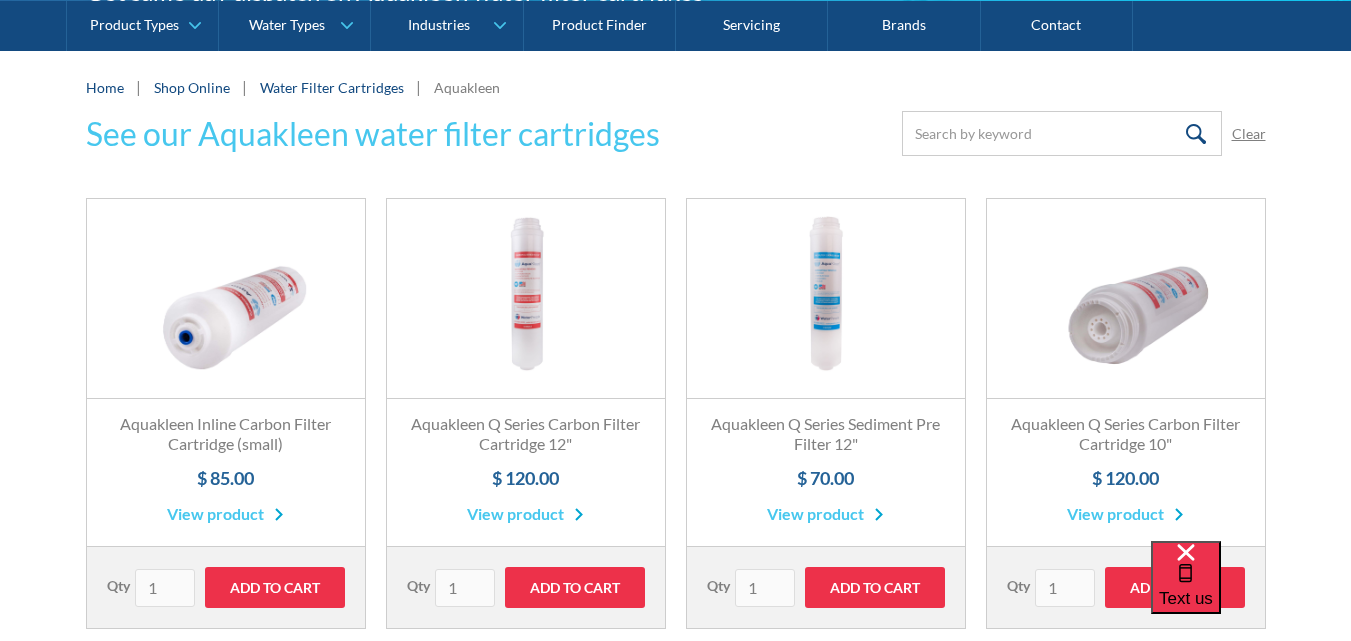 click on "Aquakleen Inline Carbon Filter Cartridge (small)" at bounding box center [226, 435] 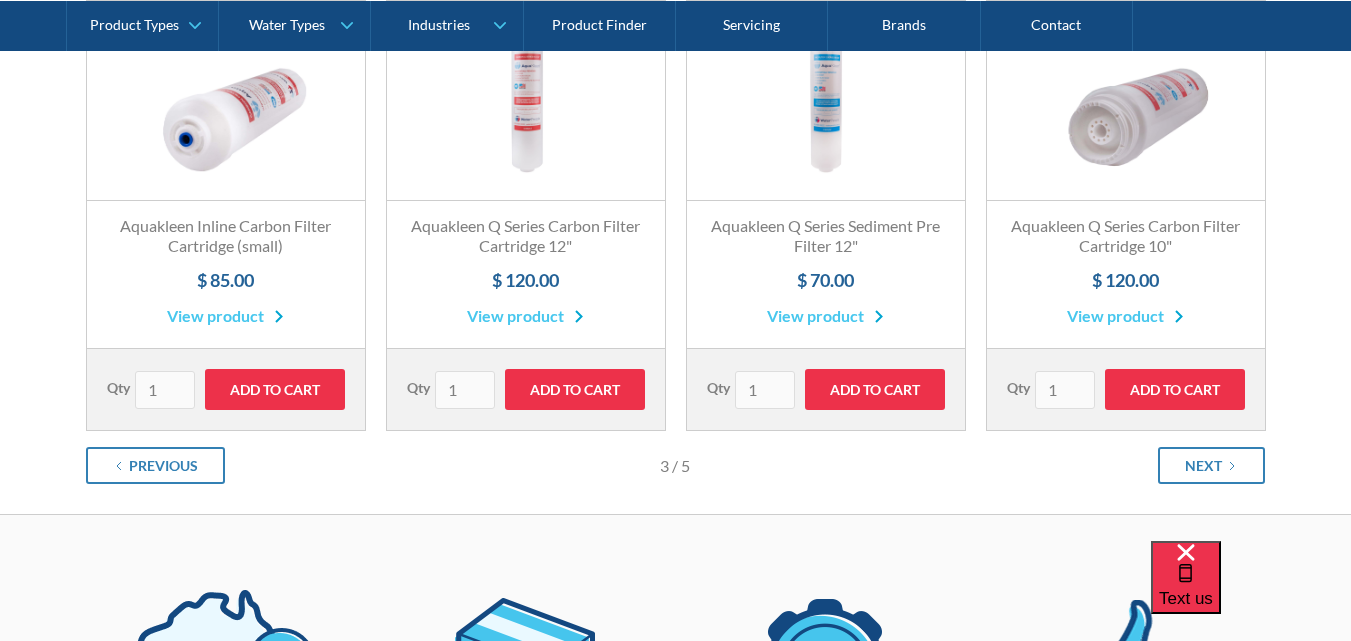 scroll, scrollTop: 500, scrollLeft: 0, axis: vertical 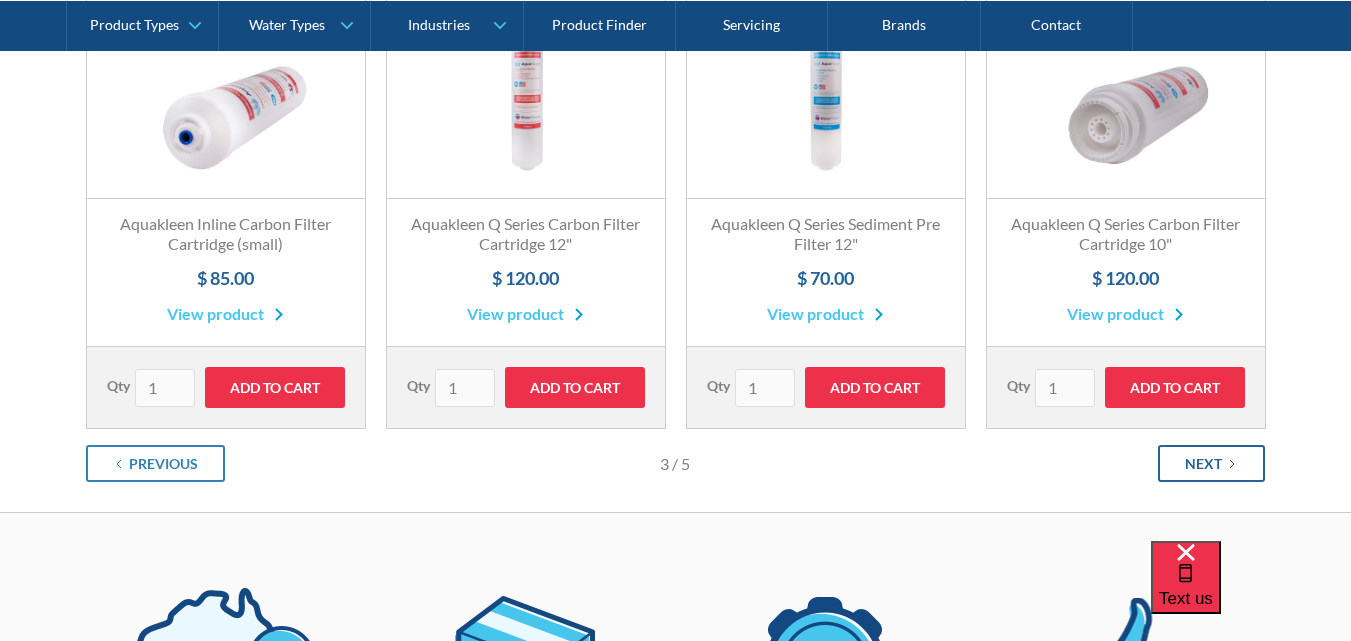 click on "Next" at bounding box center [1203, 463] 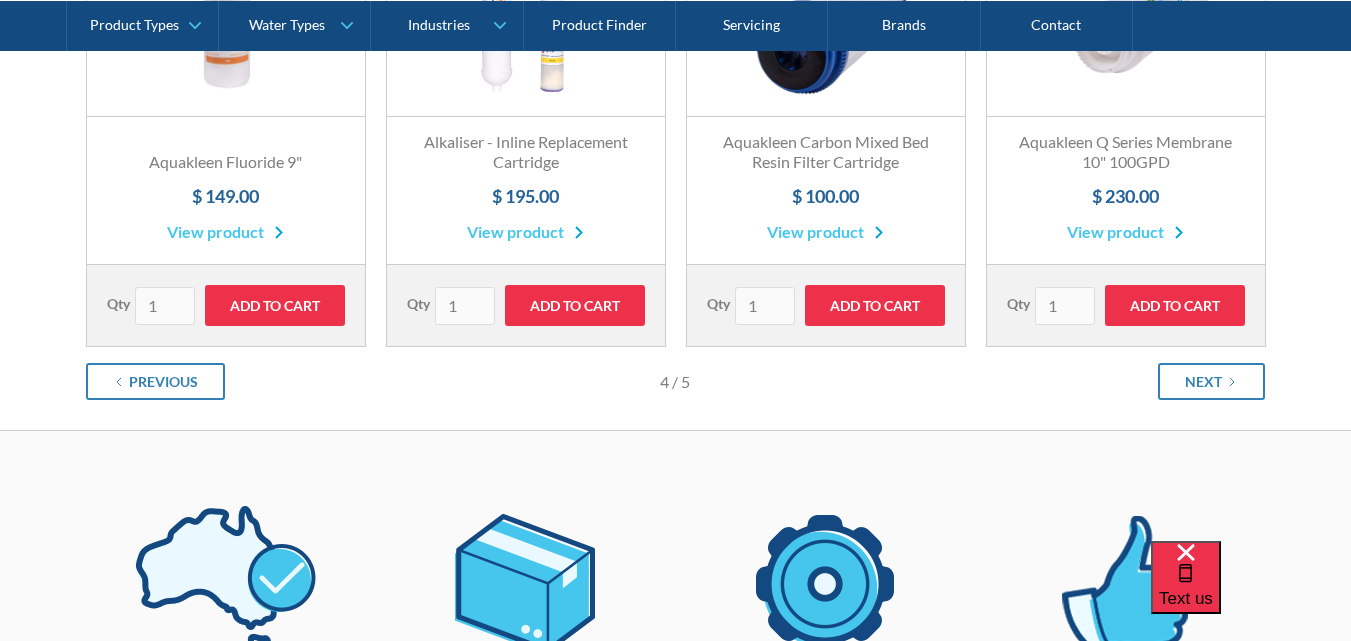 scroll, scrollTop: 600, scrollLeft: 0, axis: vertical 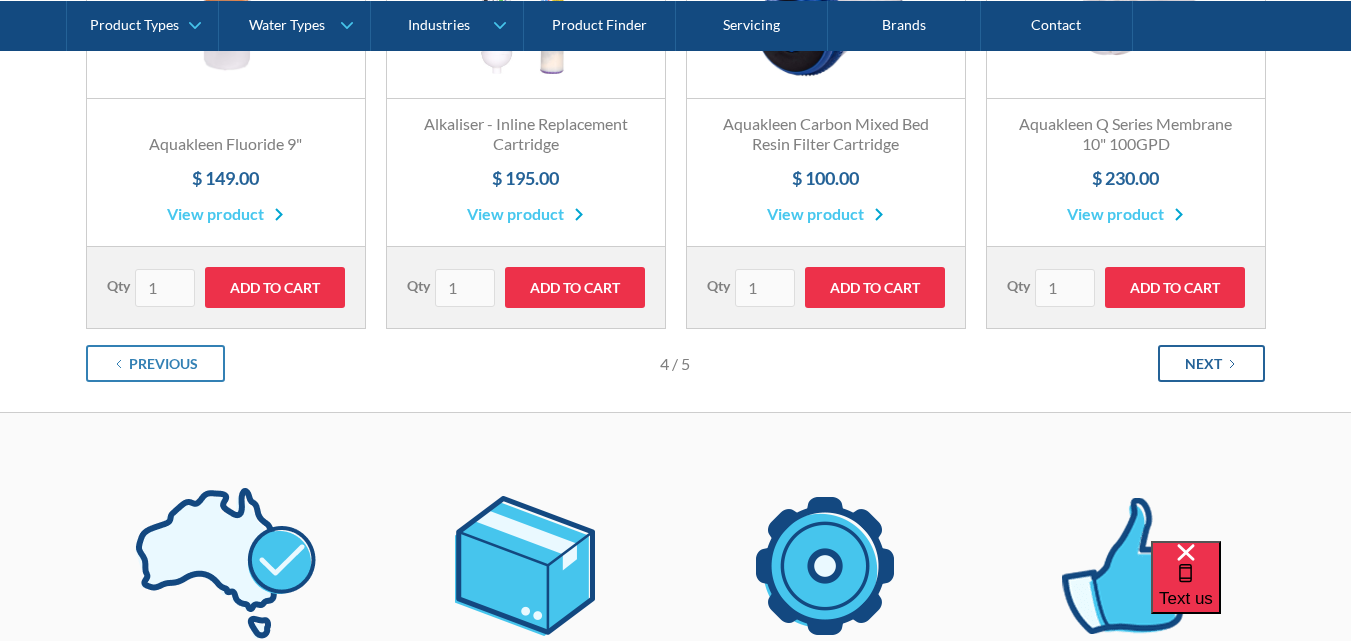 click on "Next" at bounding box center (1203, 363) 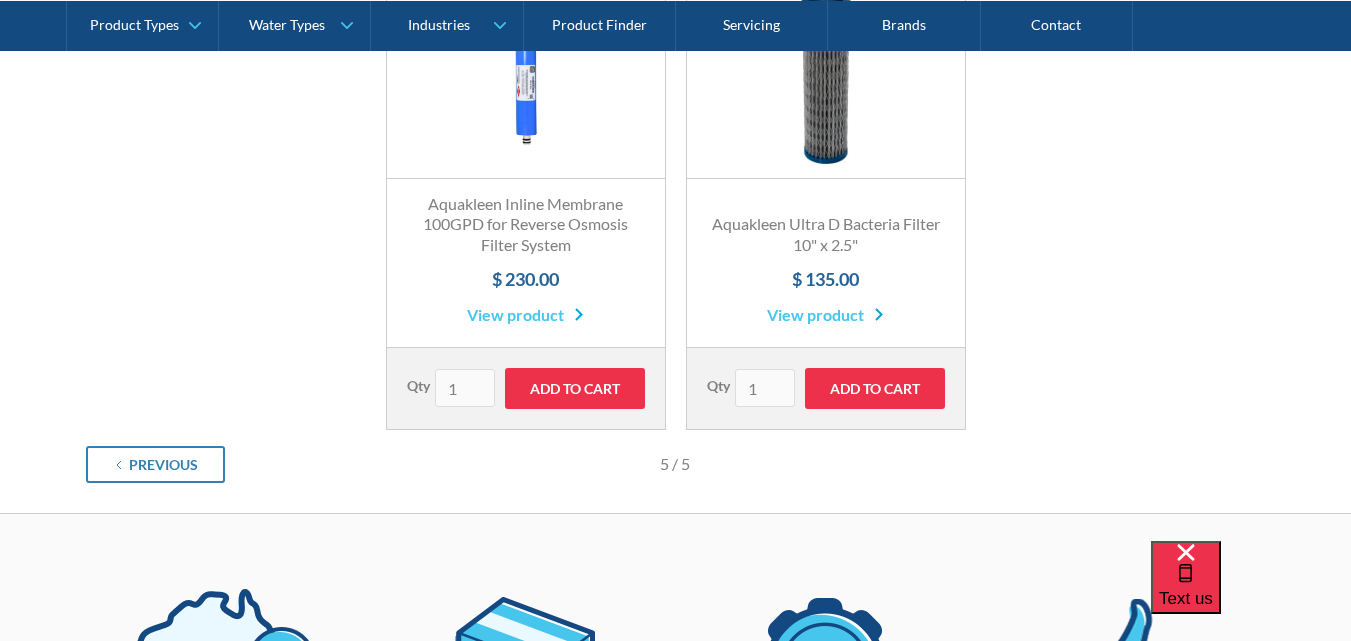scroll, scrollTop: 700, scrollLeft: 0, axis: vertical 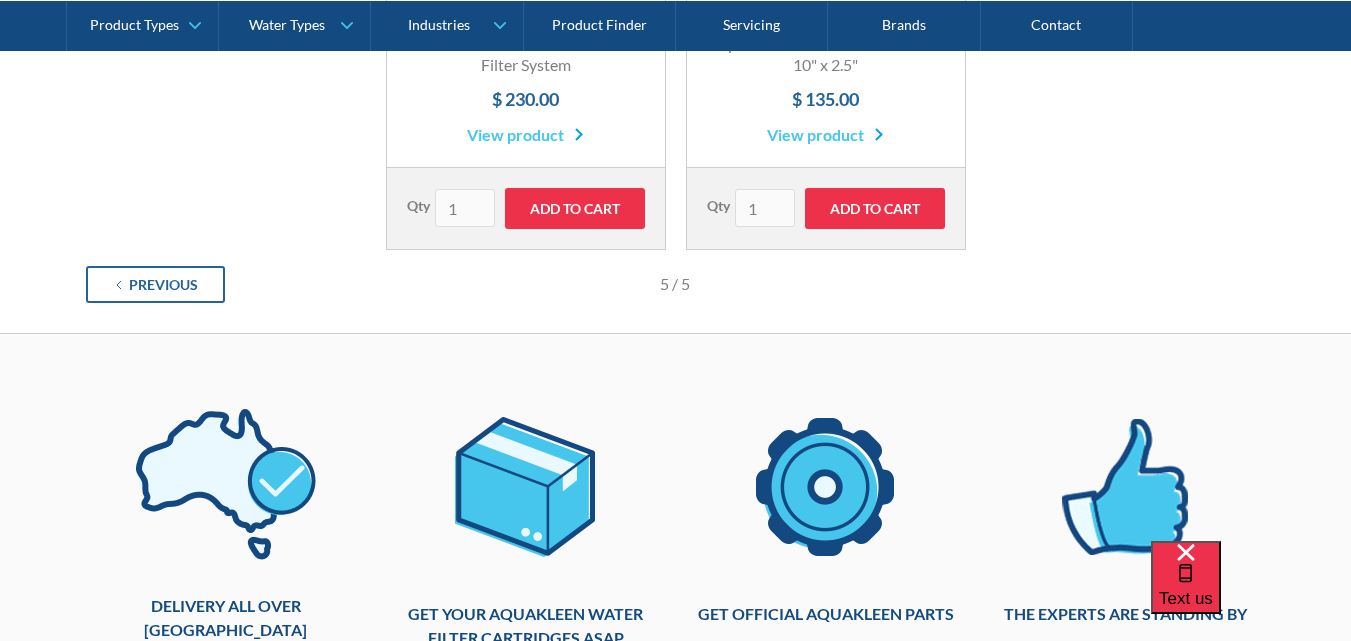 click on "Previous" at bounding box center [155, 284] 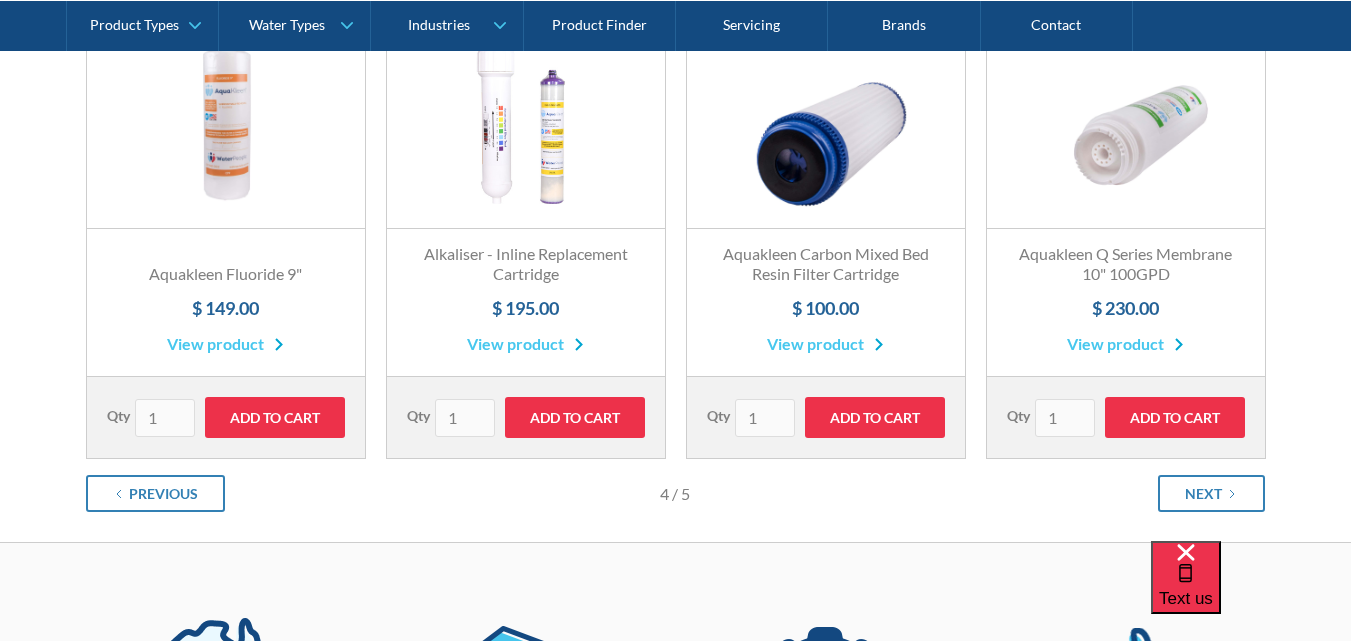 scroll, scrollTop: 500, scrollLeft: 0, axis: vertical 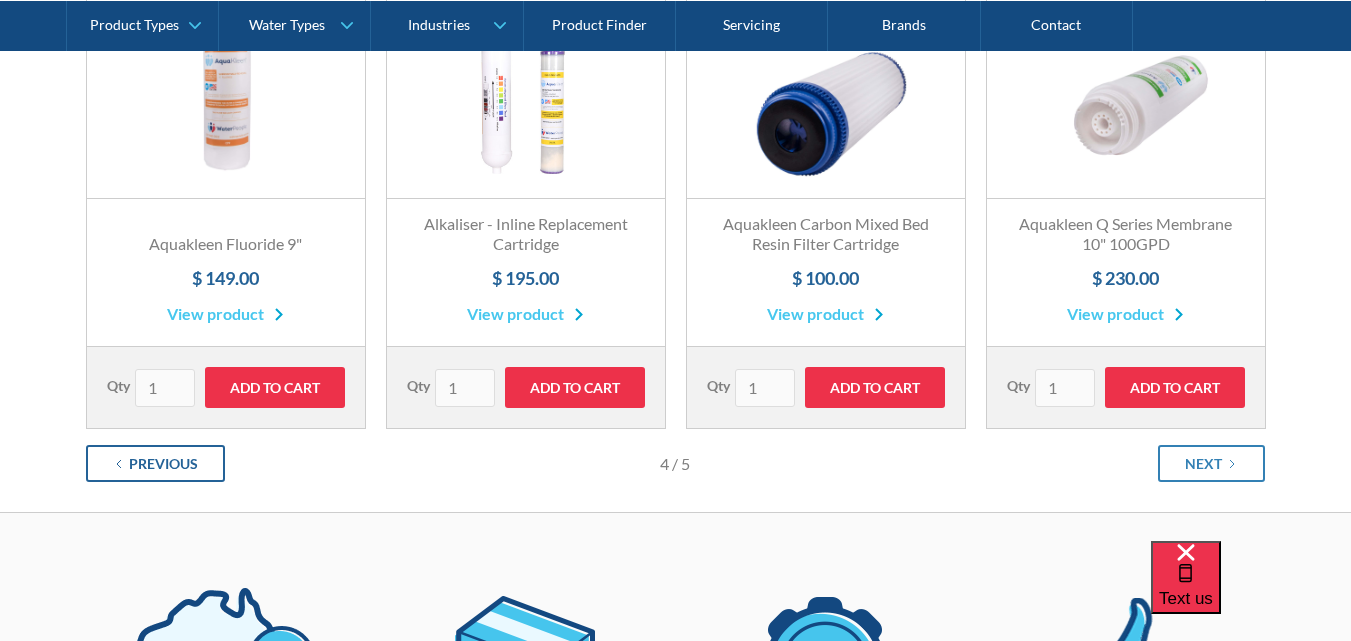click on "Previous" at bounding box center (163, 463) 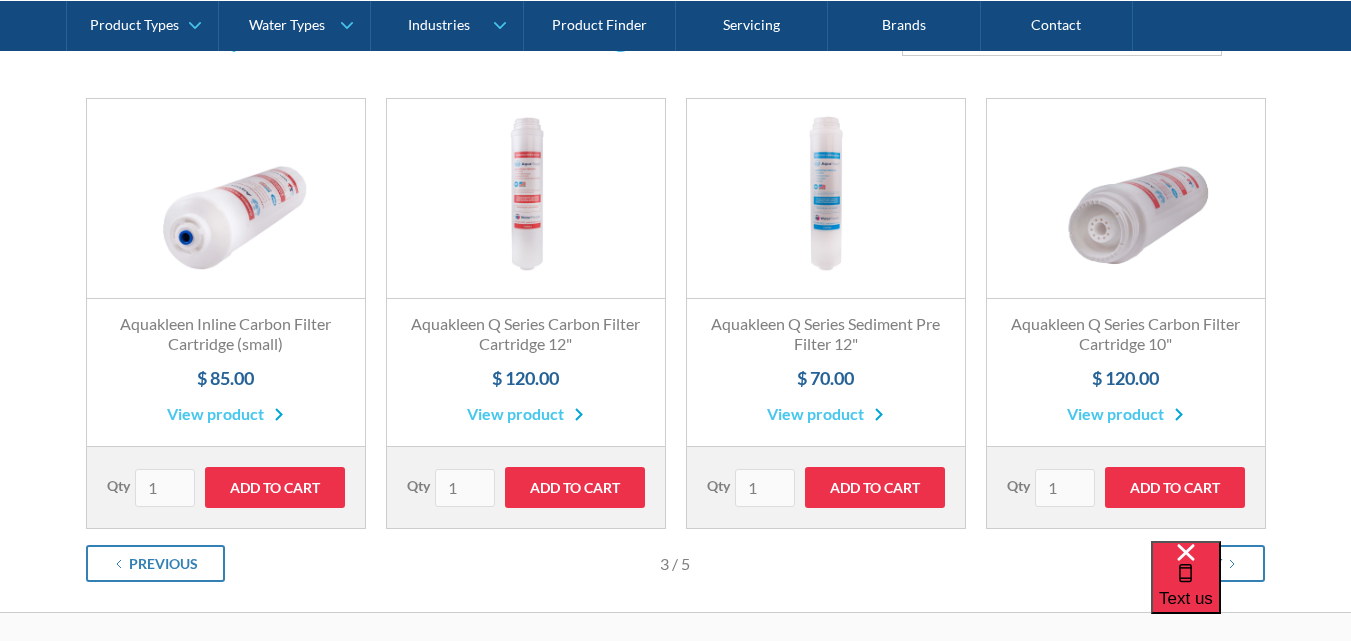 scroll, scrollTop: 500, scrollLeft: 0, axis: vertical 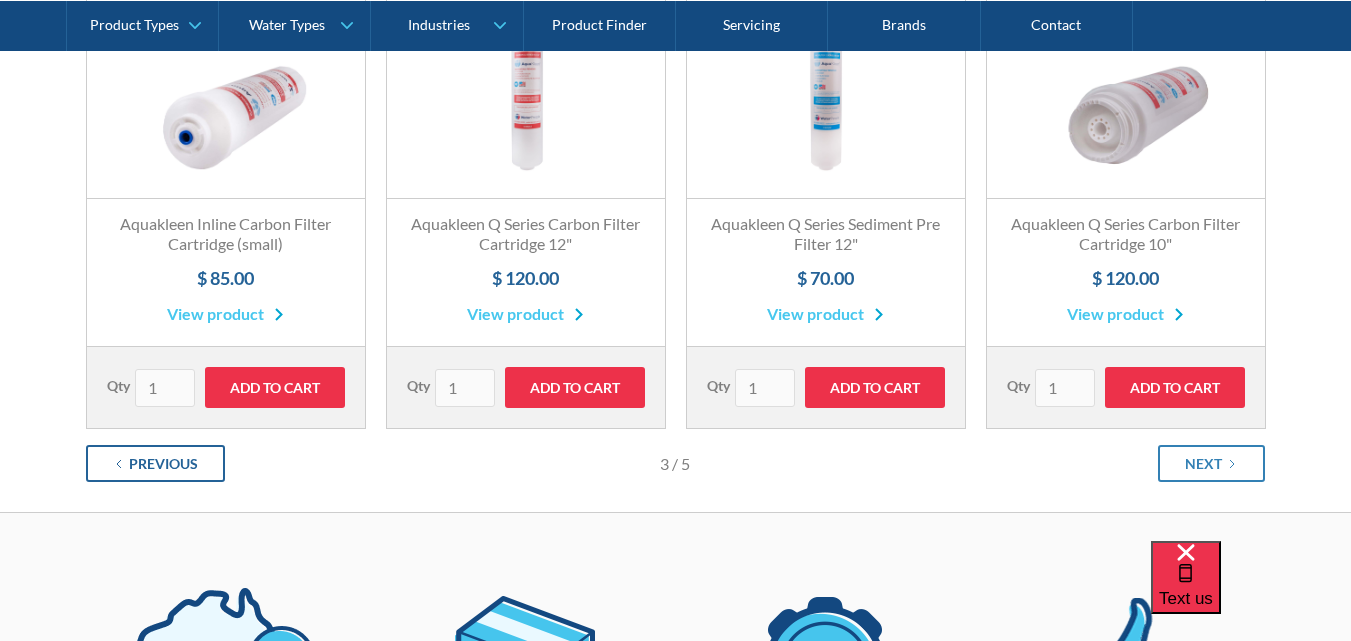 click on "Previous" at bounding box center (163, 463) 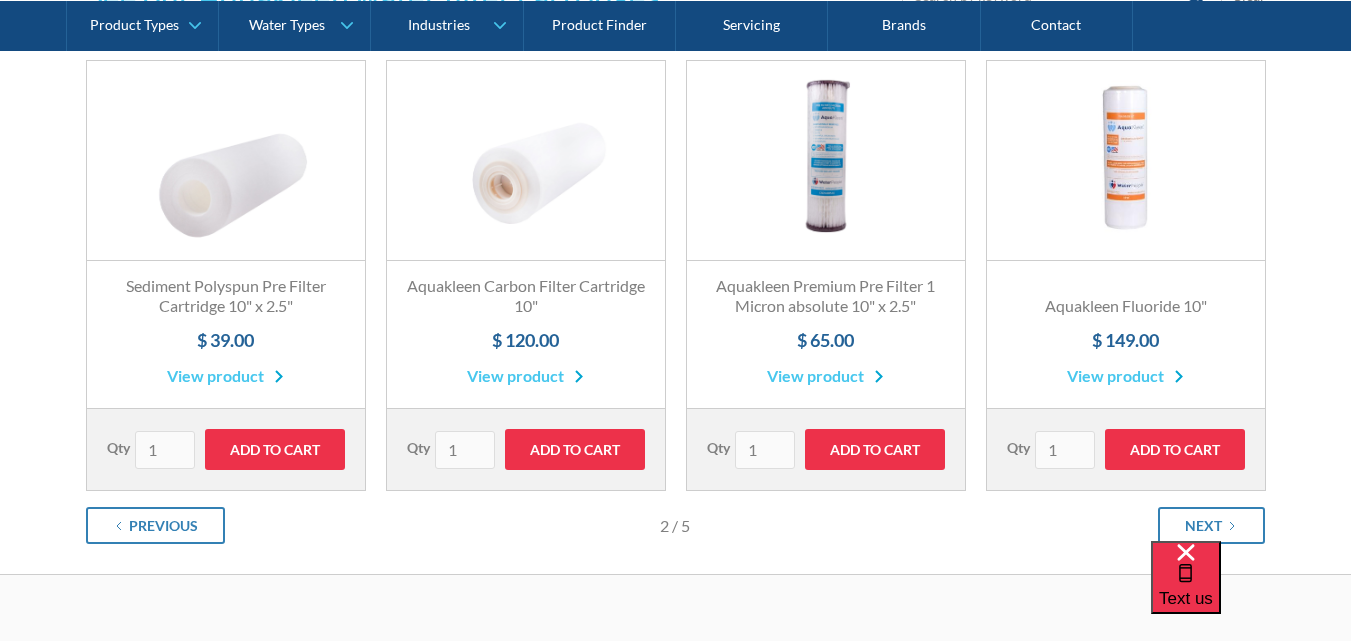 scroll, scrollTop: 500, scrollLeft: 0, axis: vertical 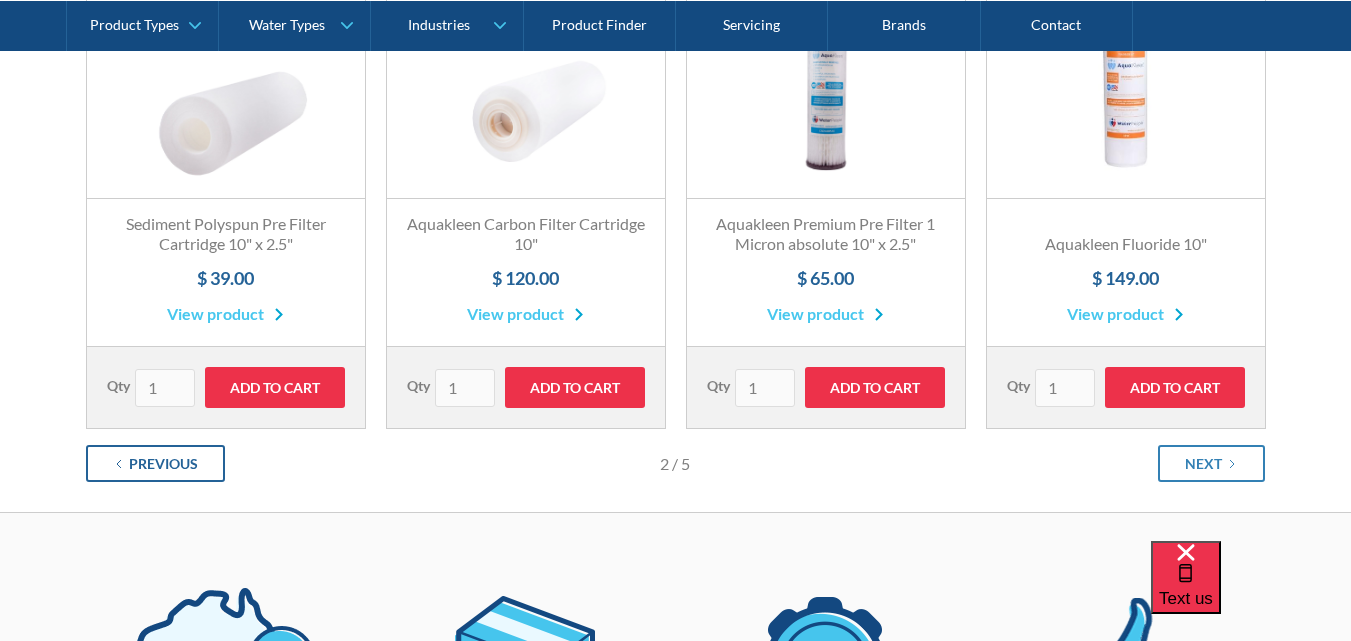 click on "Previous" at bounding box center [163, 463] 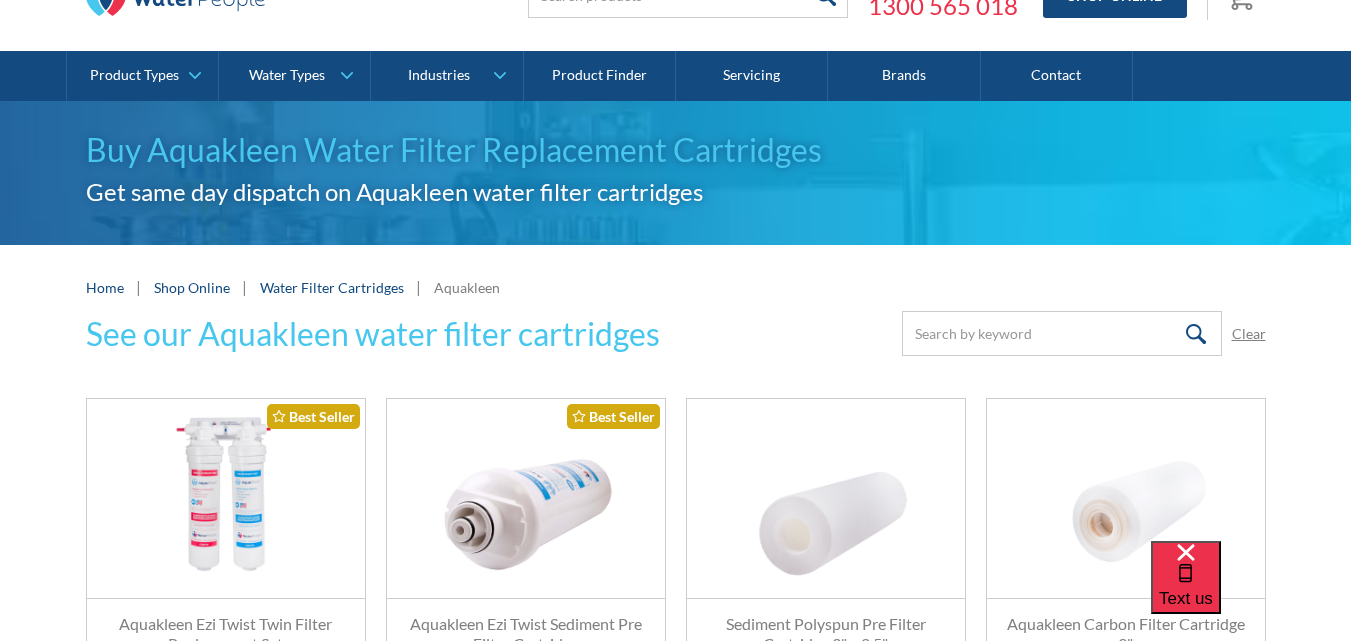 scroll, scrollTop: 0, scrollLeft: 0, axis: both 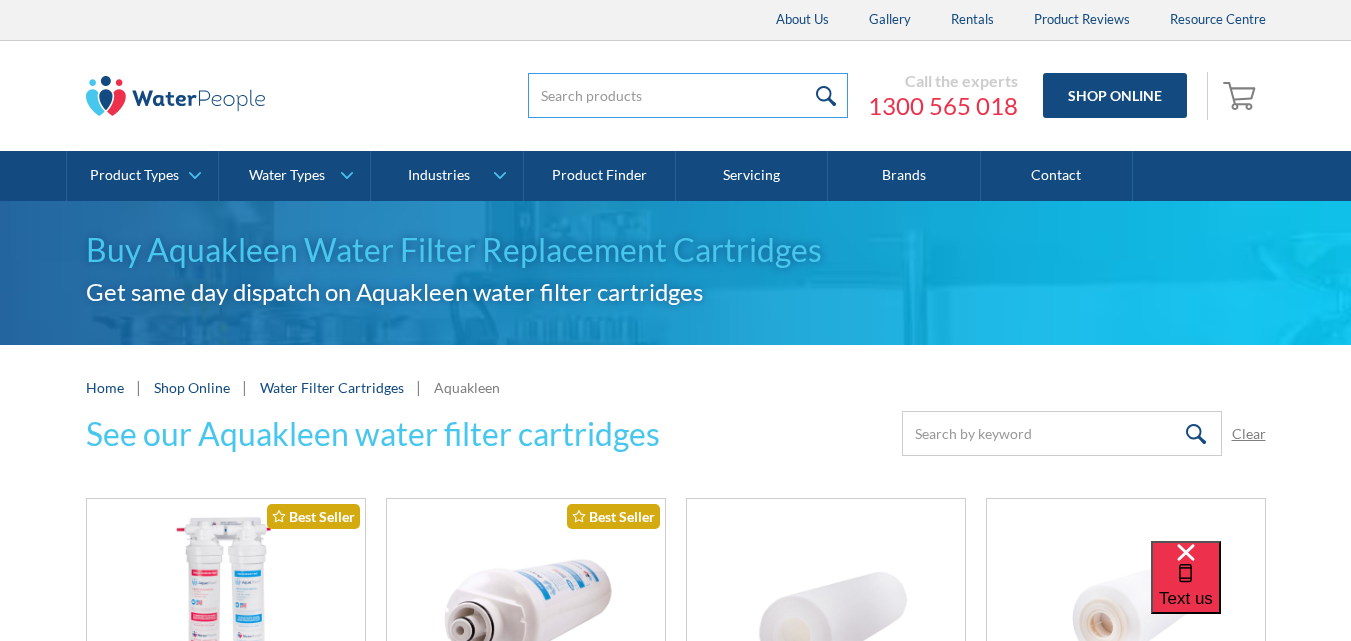 click at bounding box center (688, 95) 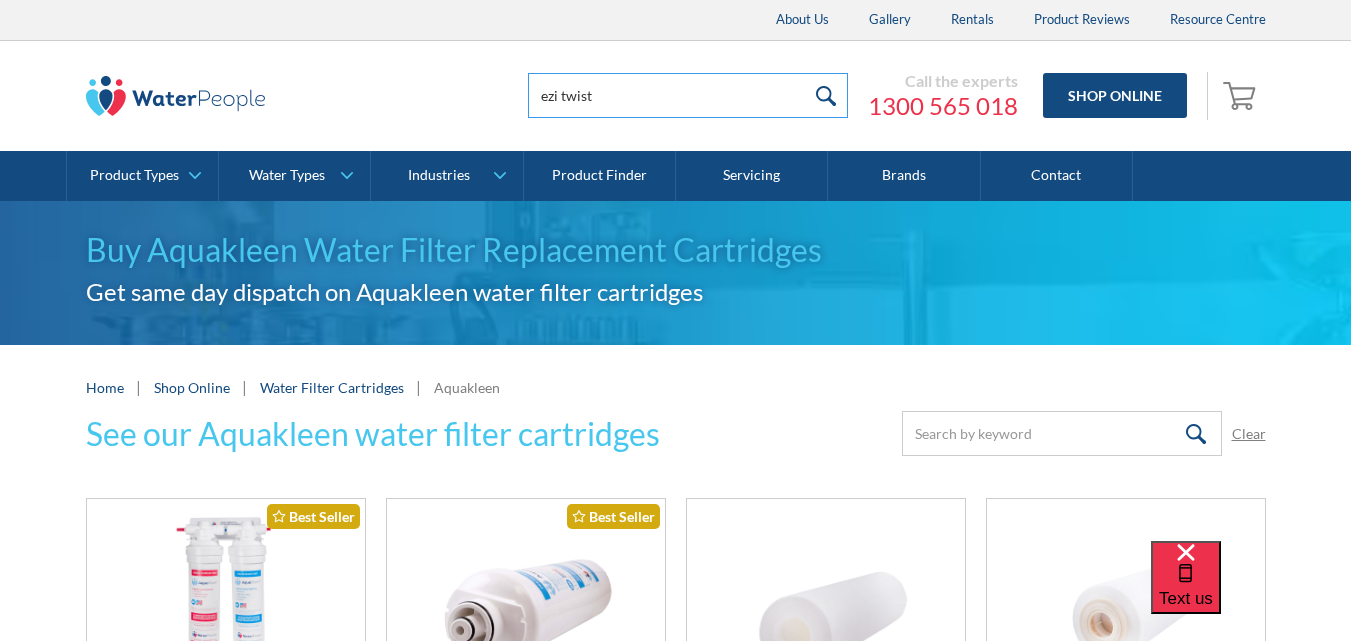 type on "ezi twist" 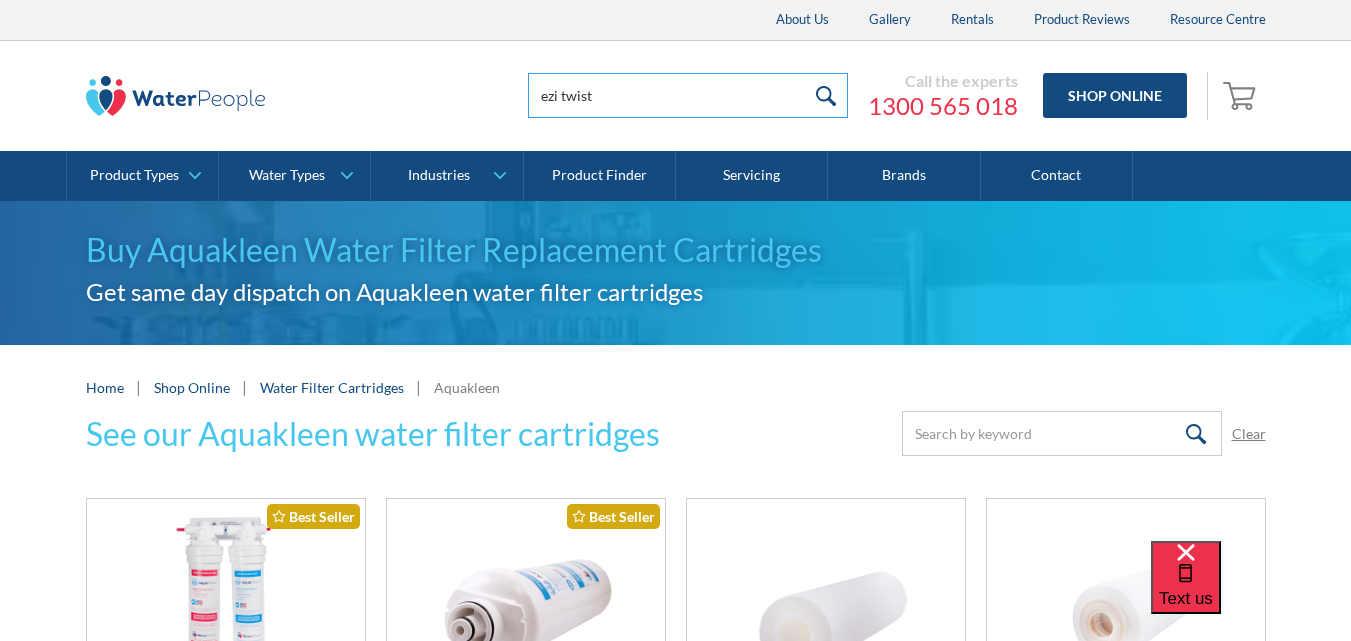 click at bounding box center (826, 95) 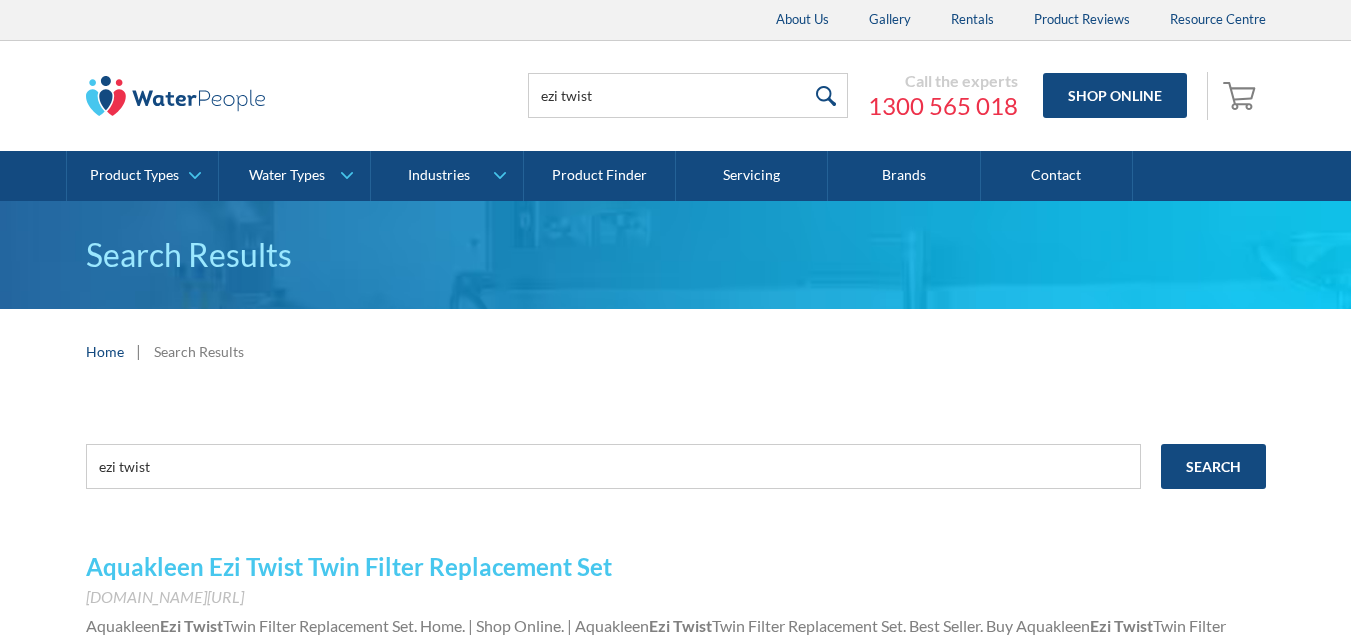 scroll, scrollTop: 0, scrollLeft: 0, axis: both 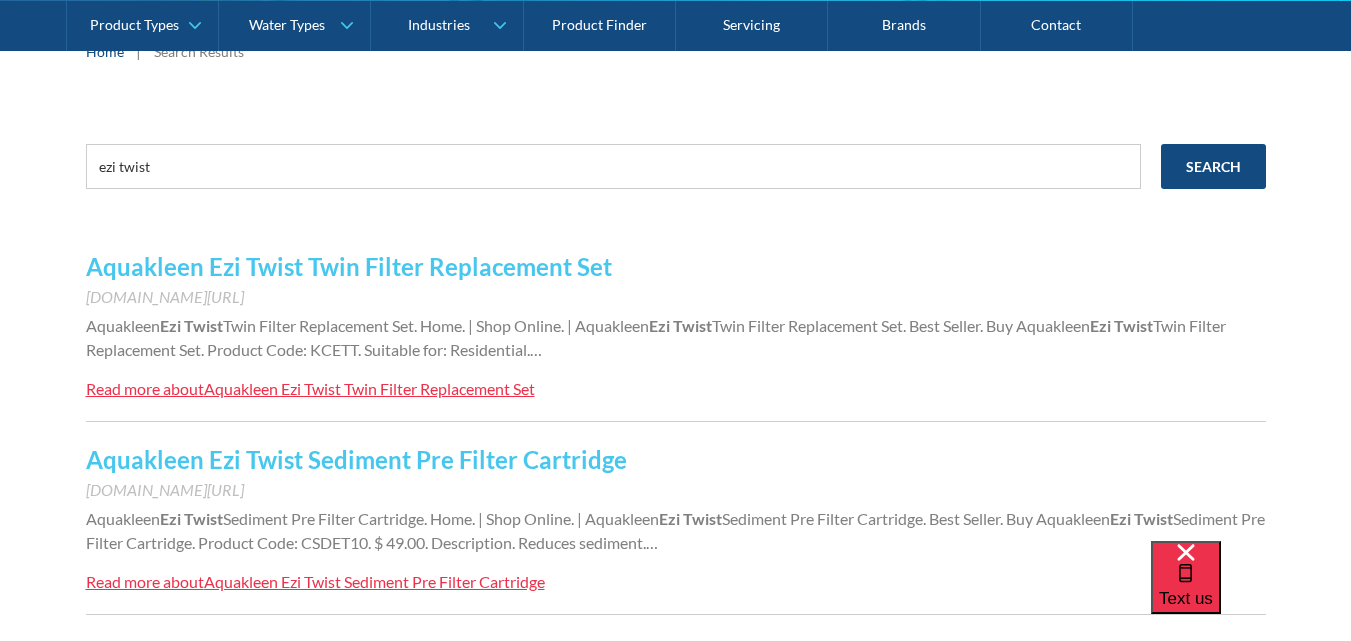 click on "Aquakleen Ezi Twist Twin Filter Replacement Set" at bounding box center [369, 388] 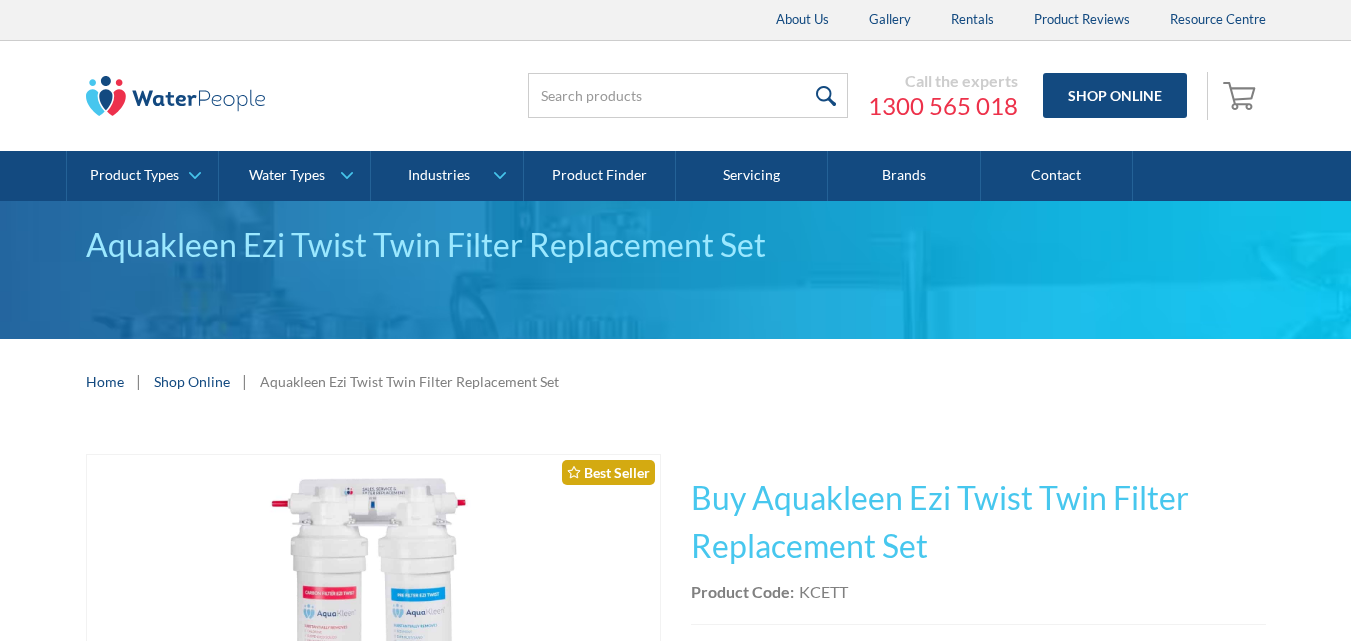 scroll, scrollTop: 0, scrollLeft: 0, axis: both 